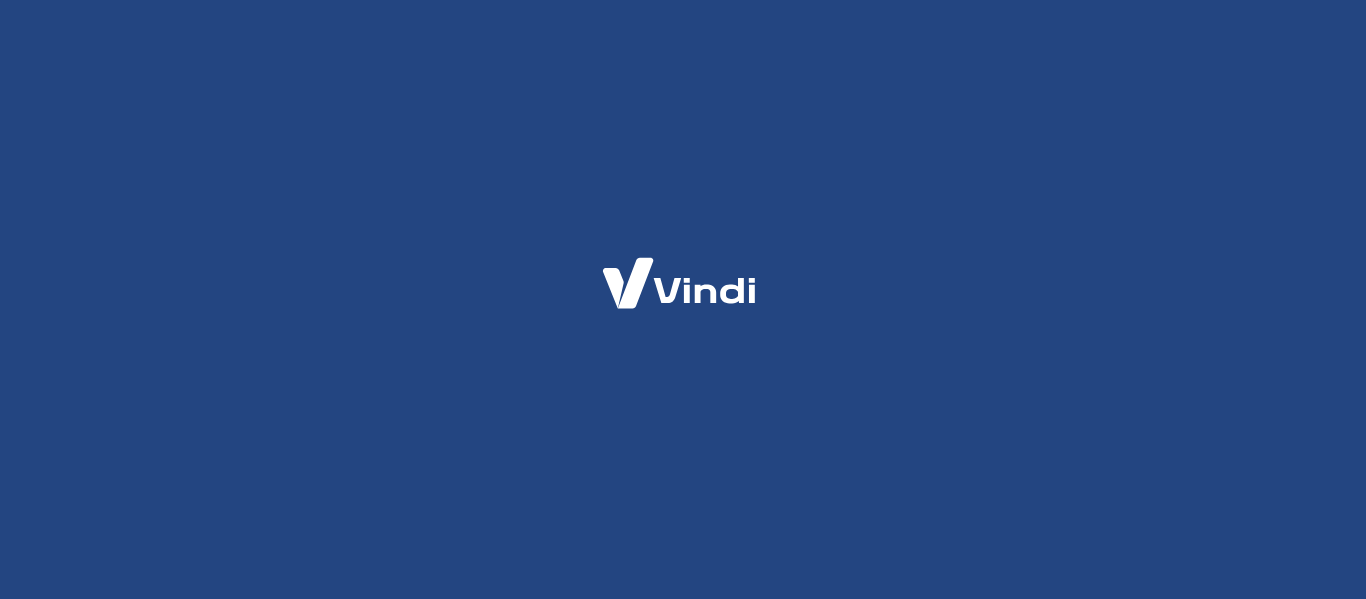scroll, scrollTop: 0, scrollLeft: 0, axis: both 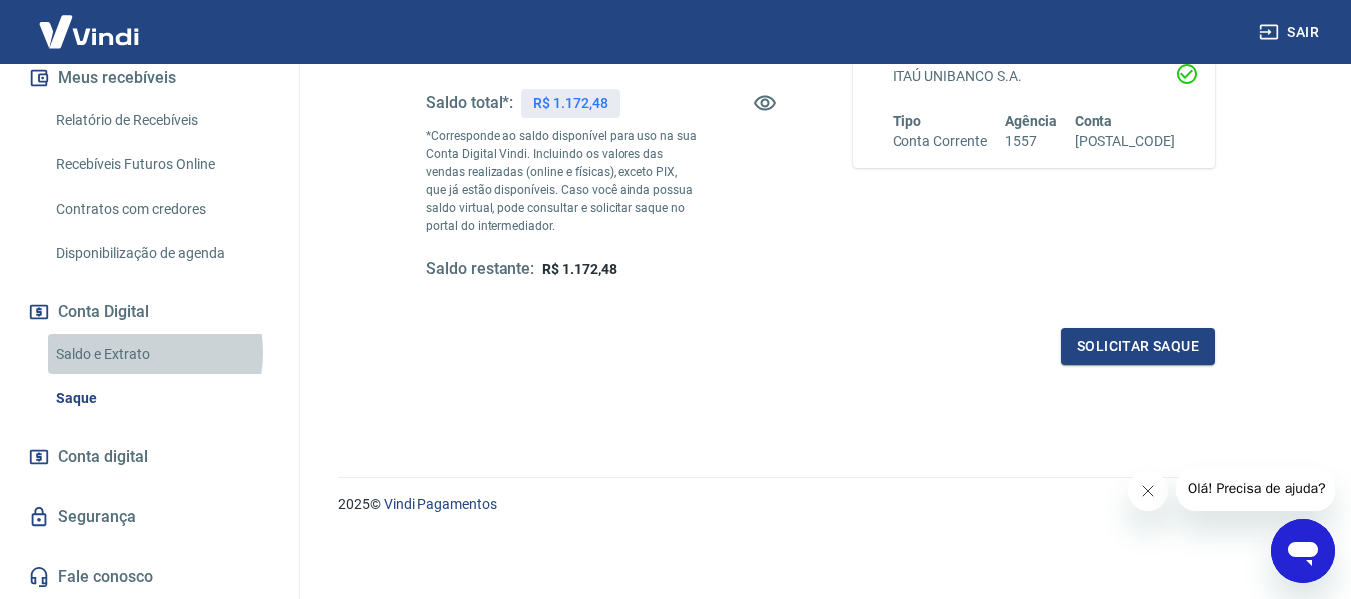 click on "Saldo e Extrato" at bounding box center (161, 354) 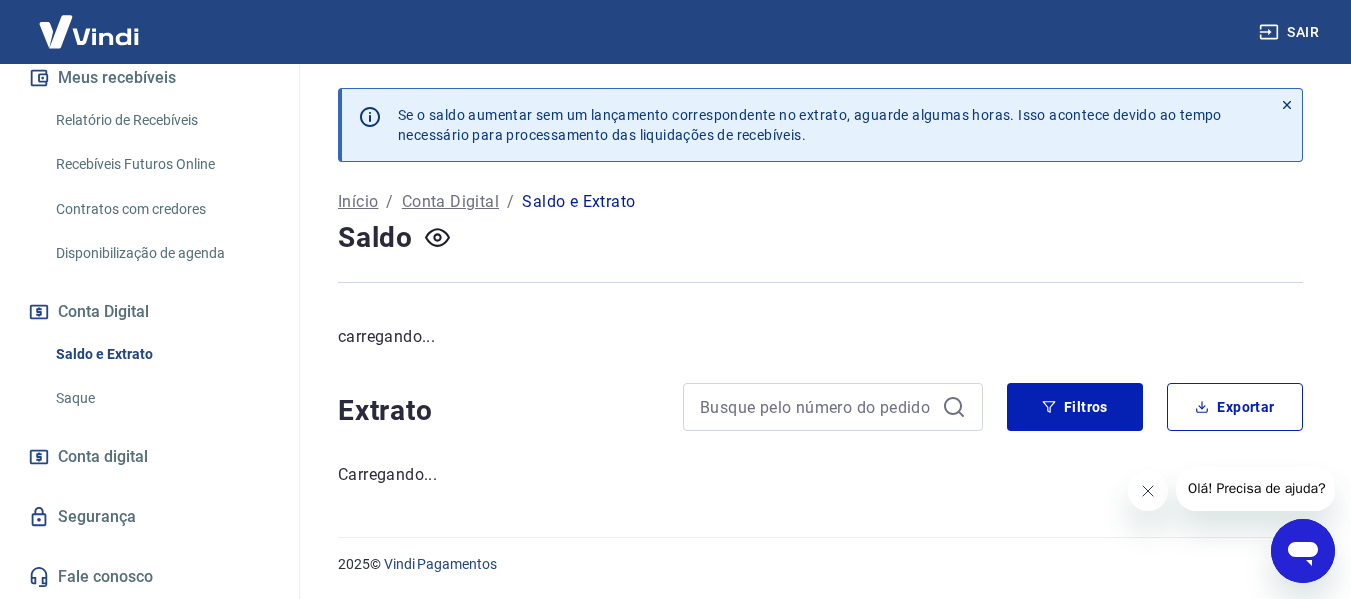 scroll, scrollTop: 0, scrollLeft: 0, axis: both 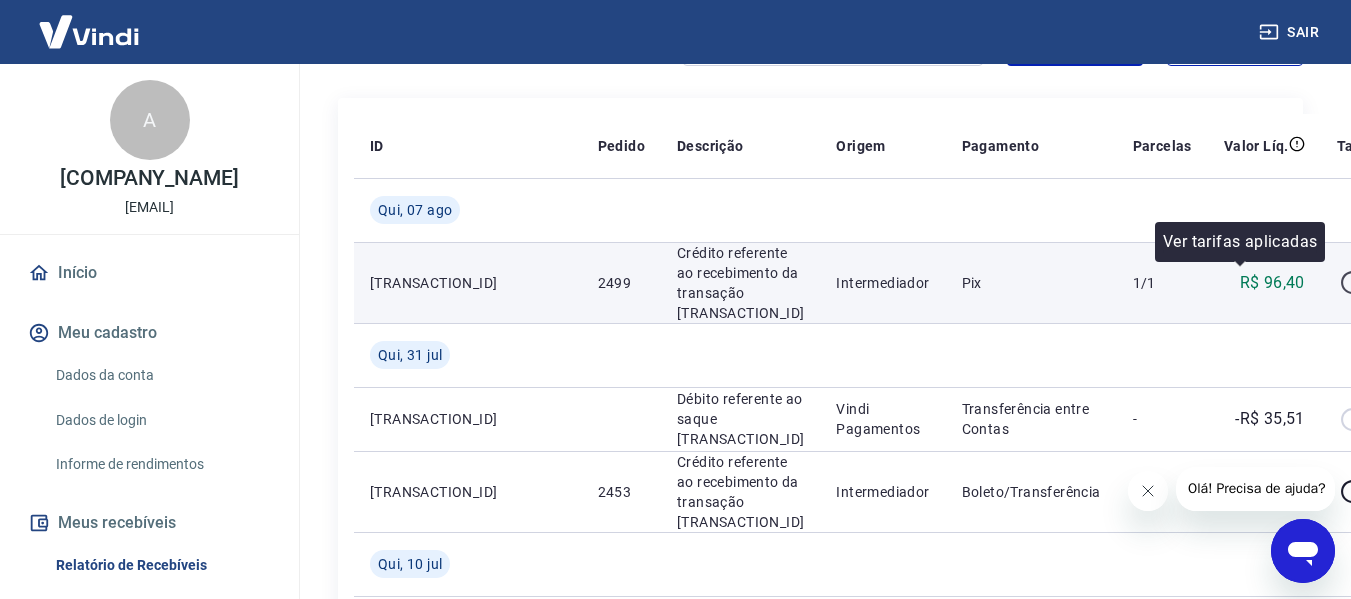 click 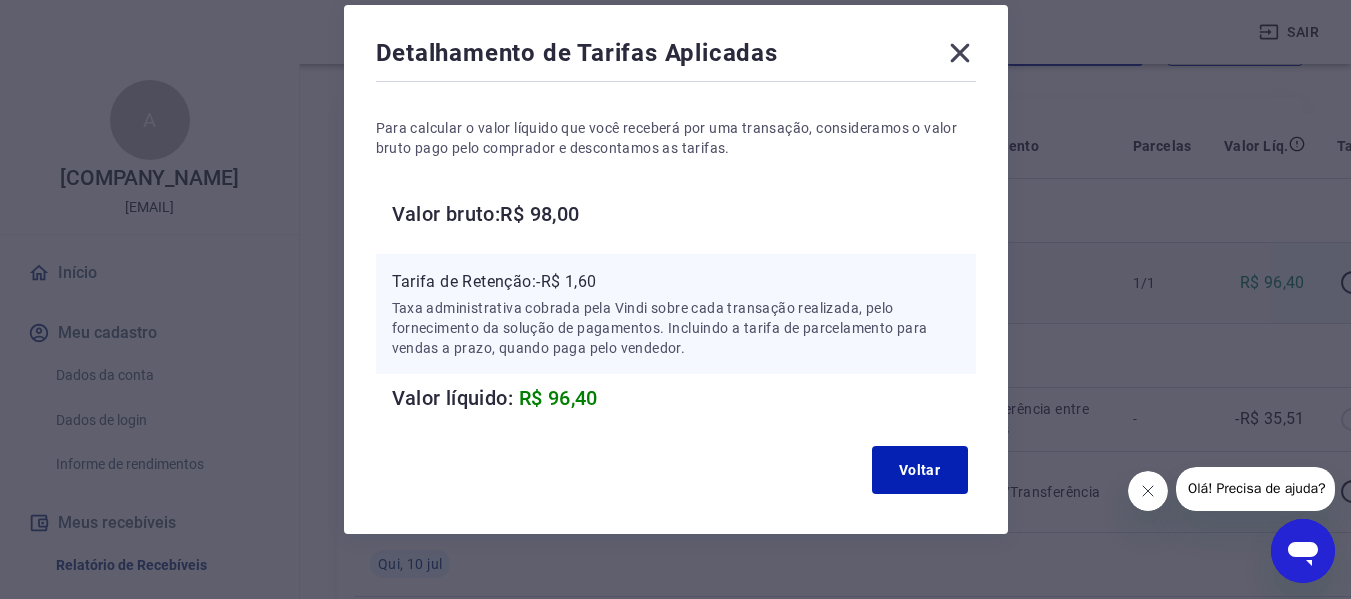 scroll, scrollTop: 122, scrollLeft: 0, axis: vertical 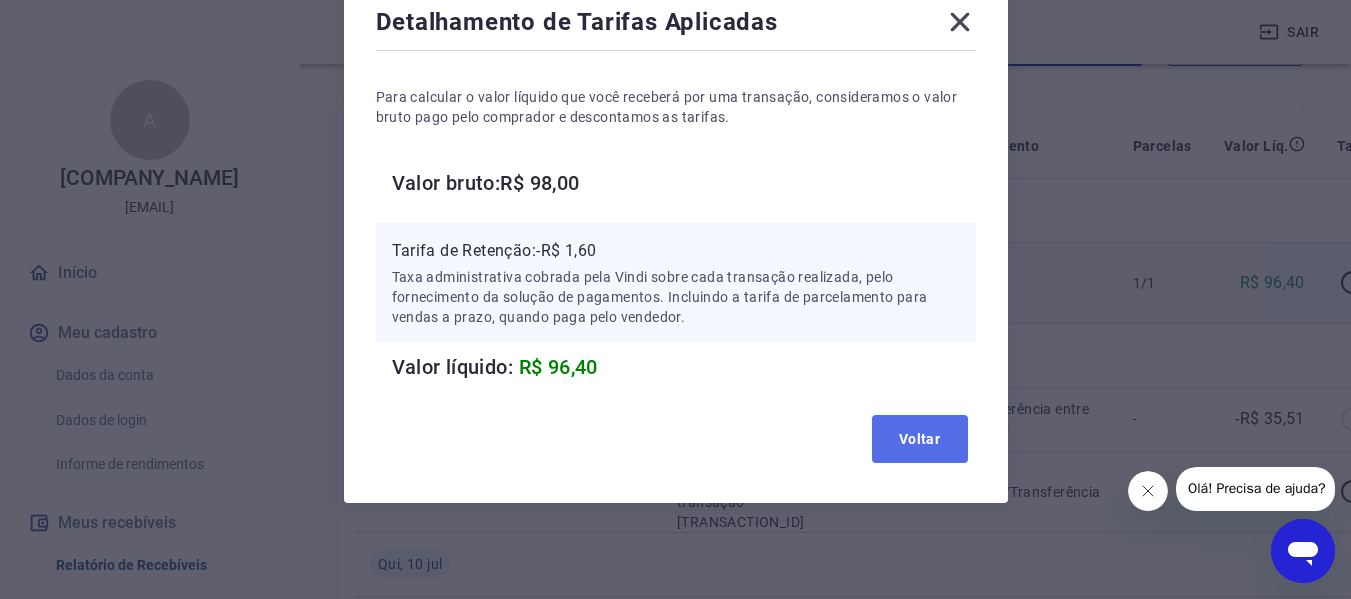 click on "Voltar" at bounding box center (920, 439) 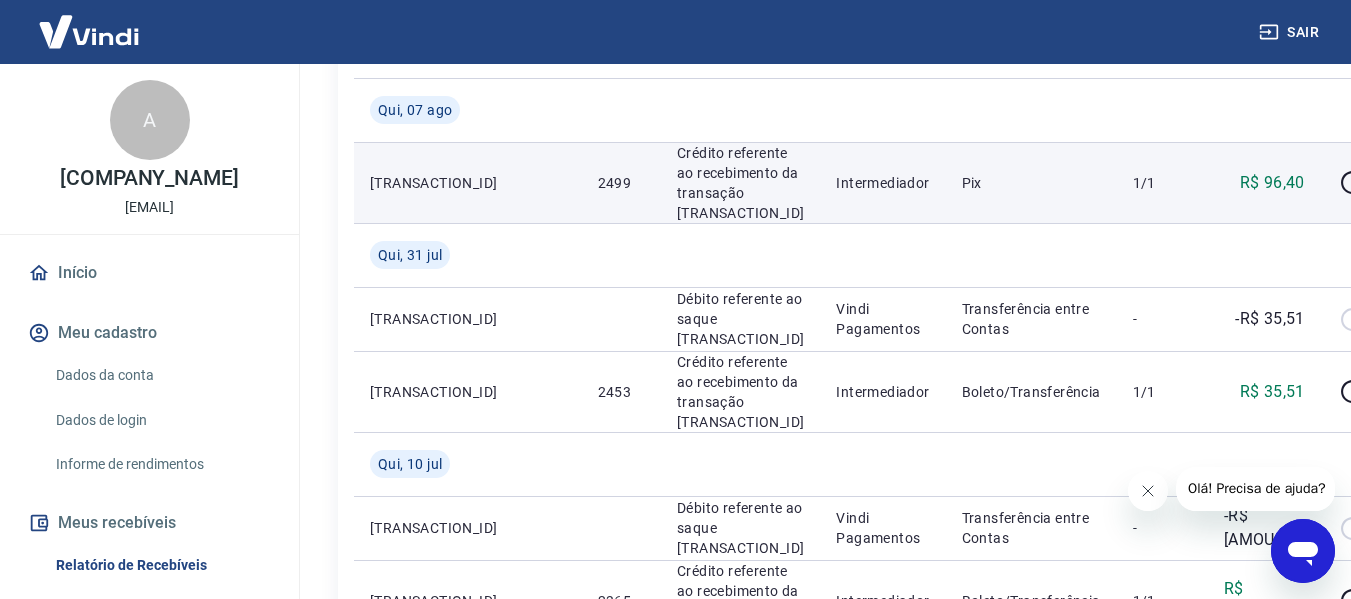 scroll, scrollTop: 520, scrollLeft: 0, axis: vertical 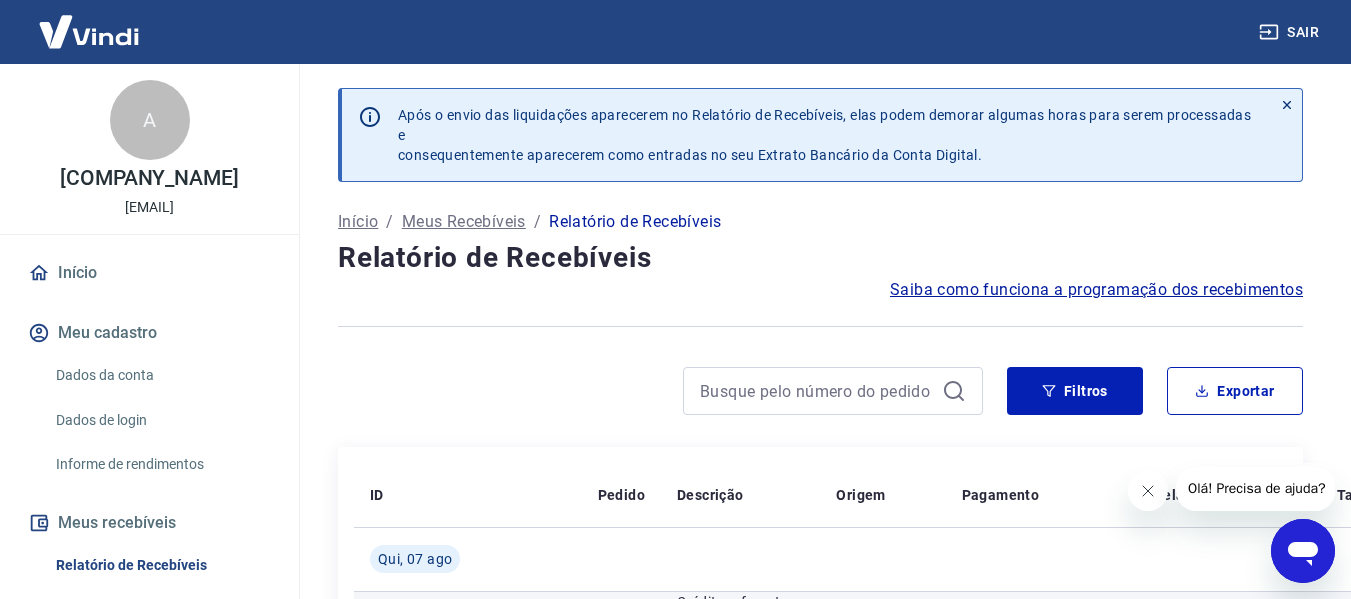 click on "Saiba como funciona a programação dos recebimentos" at bounding box center (1096, 290) 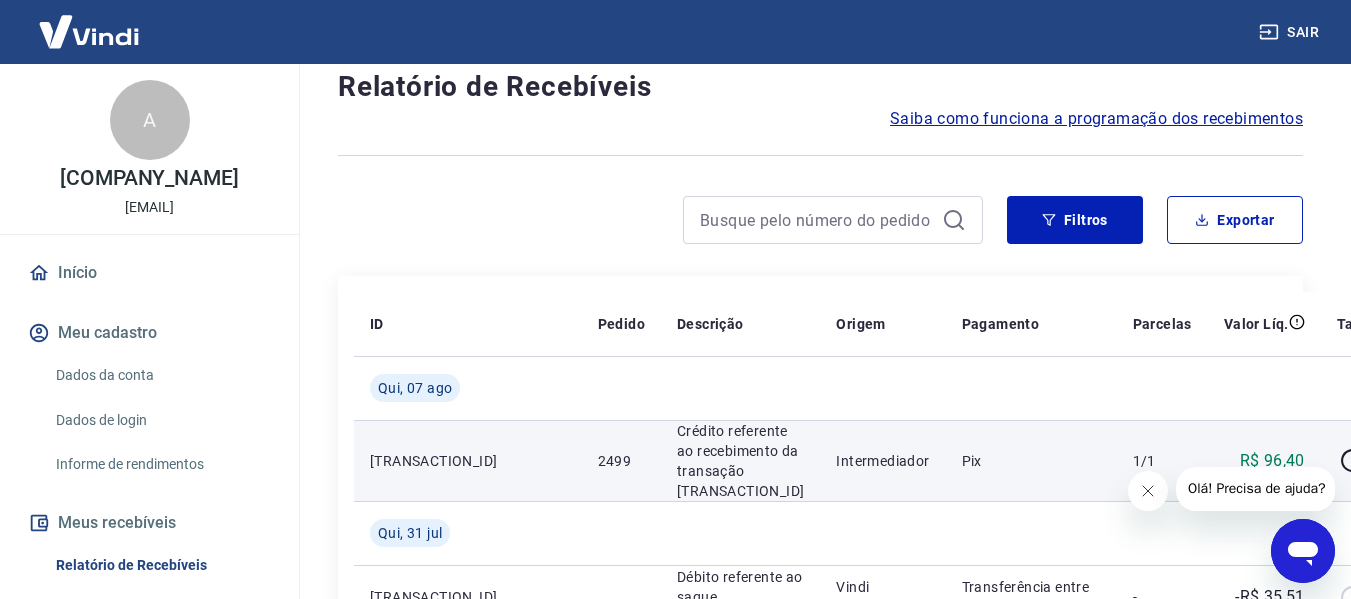scroll, scrollTop: 254, scrollLeft: 0, axis: vertical 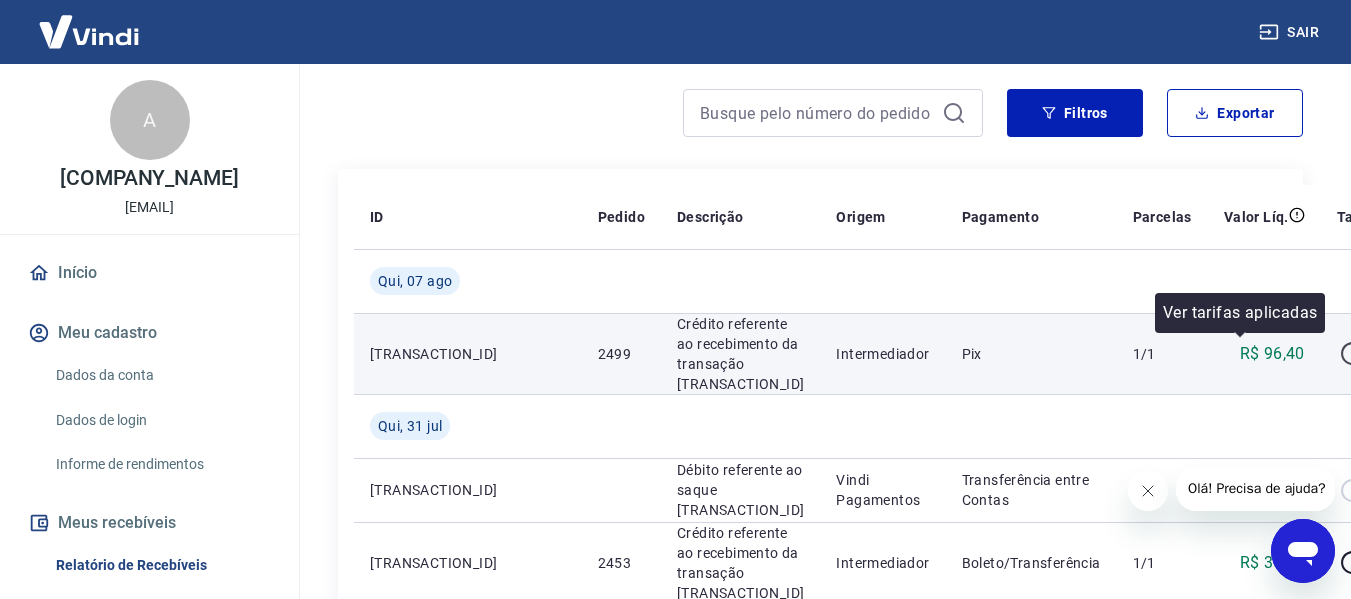 click 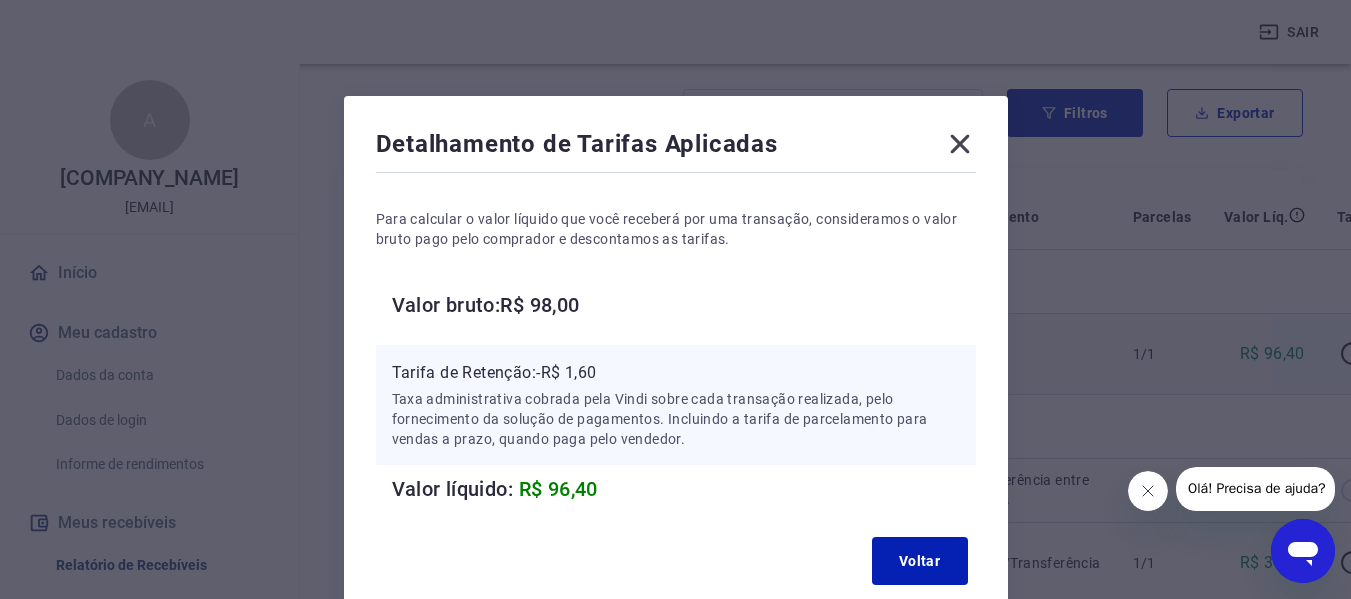 click 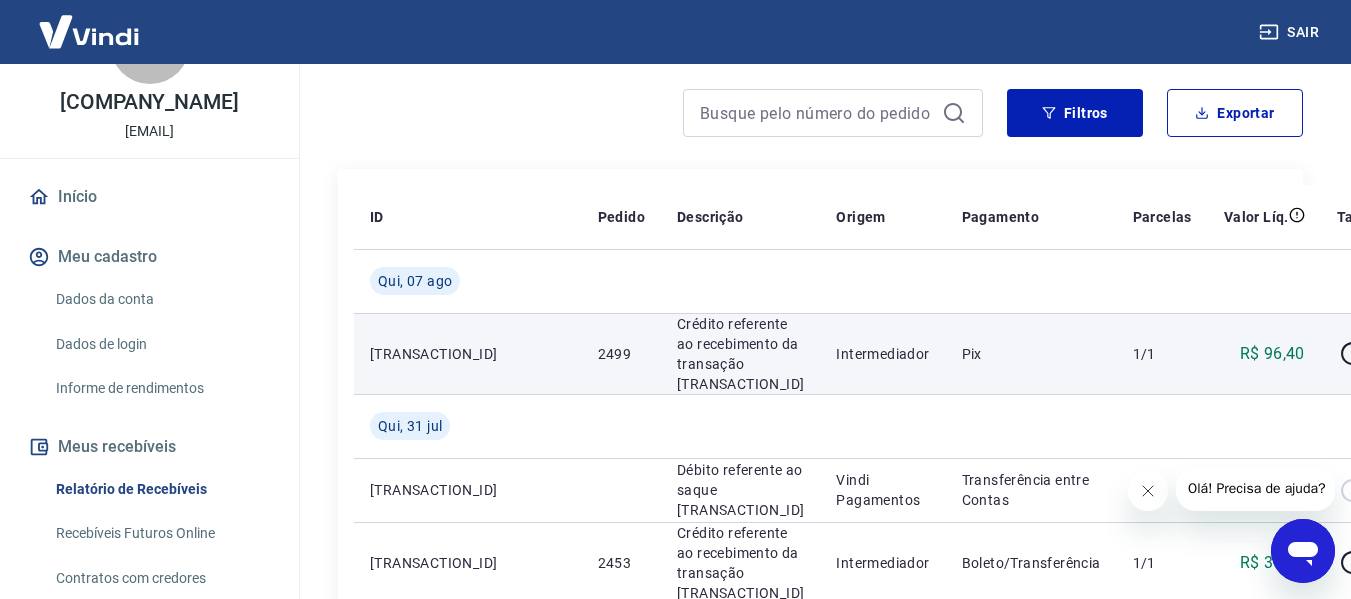 scroll, scrollTop: 153, scrollLeft: 0, axis: vertical 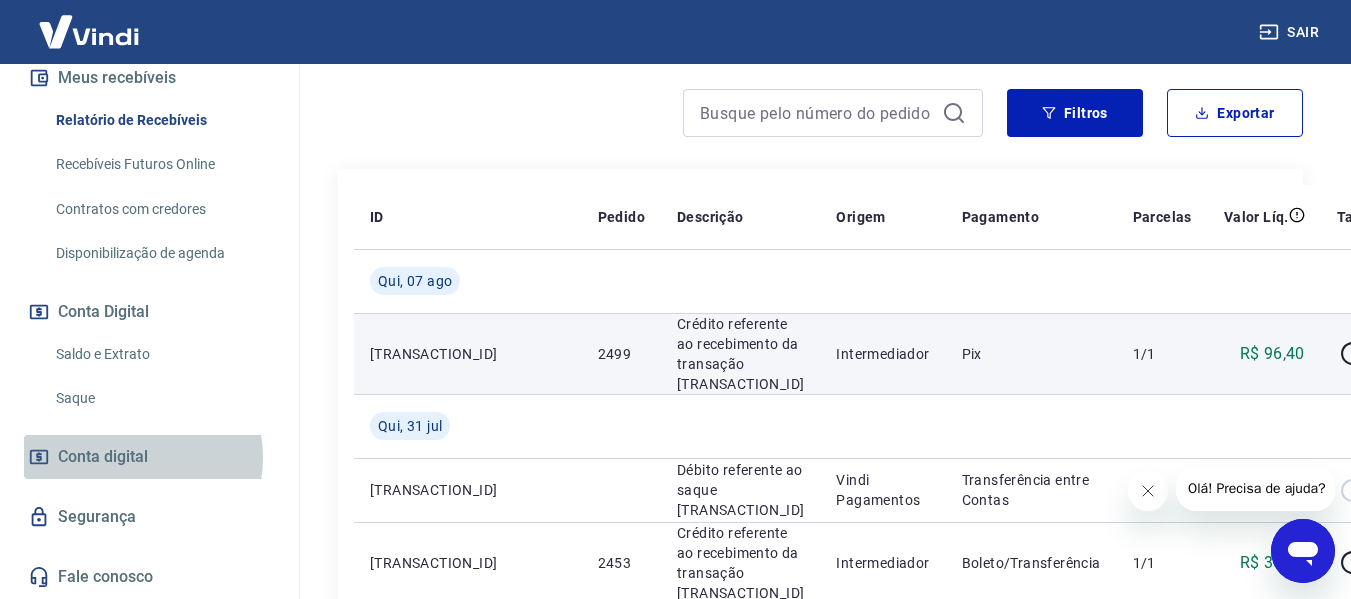 click on "Conta digital" at bounding box center (103, 457) 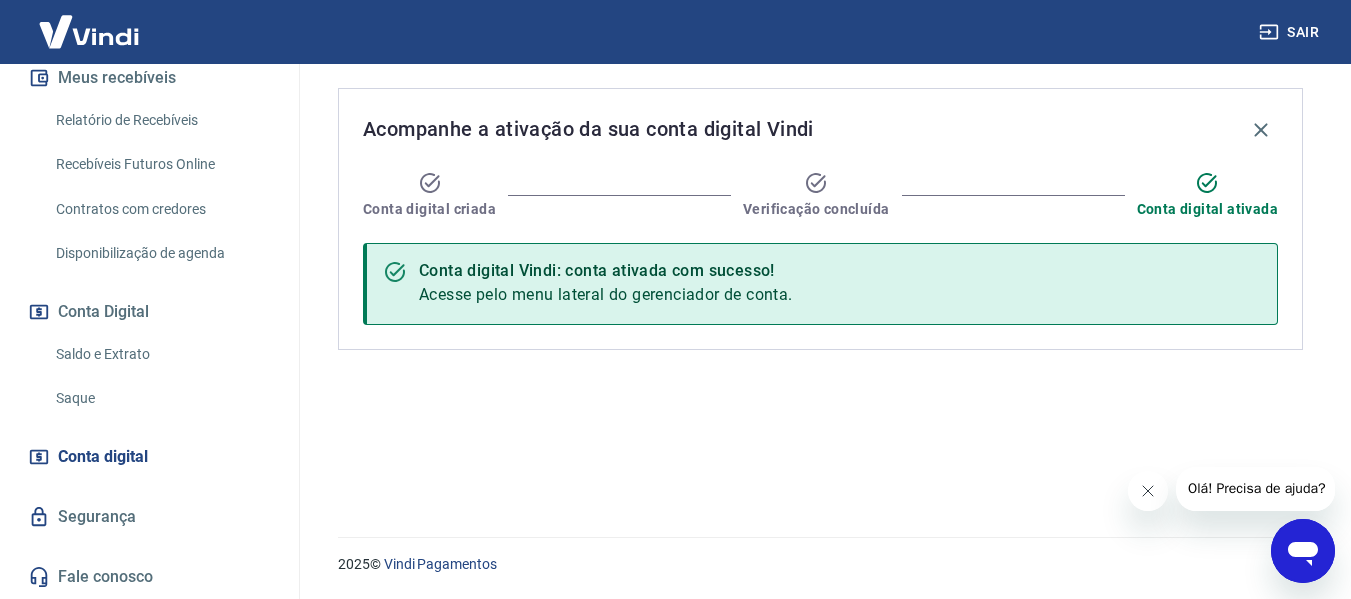 scroll, scrollTop: 0, scrollLeft: 0, axis: both 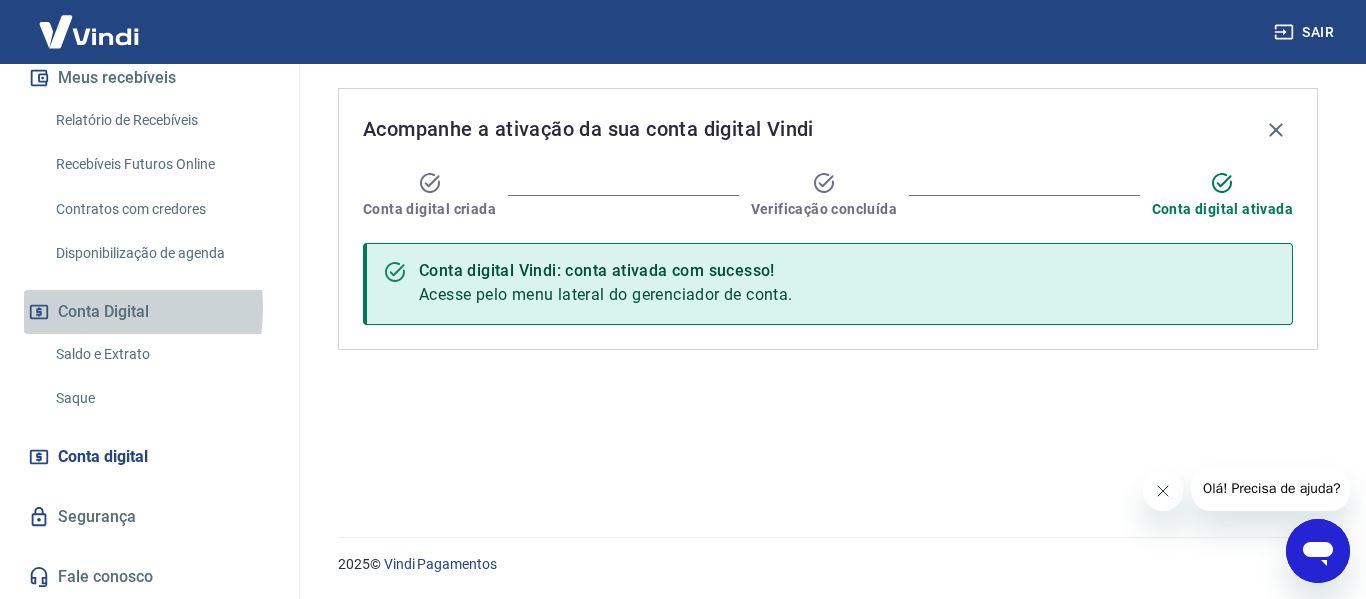 click on "Conta Digital" at bounding box center (149, 312) 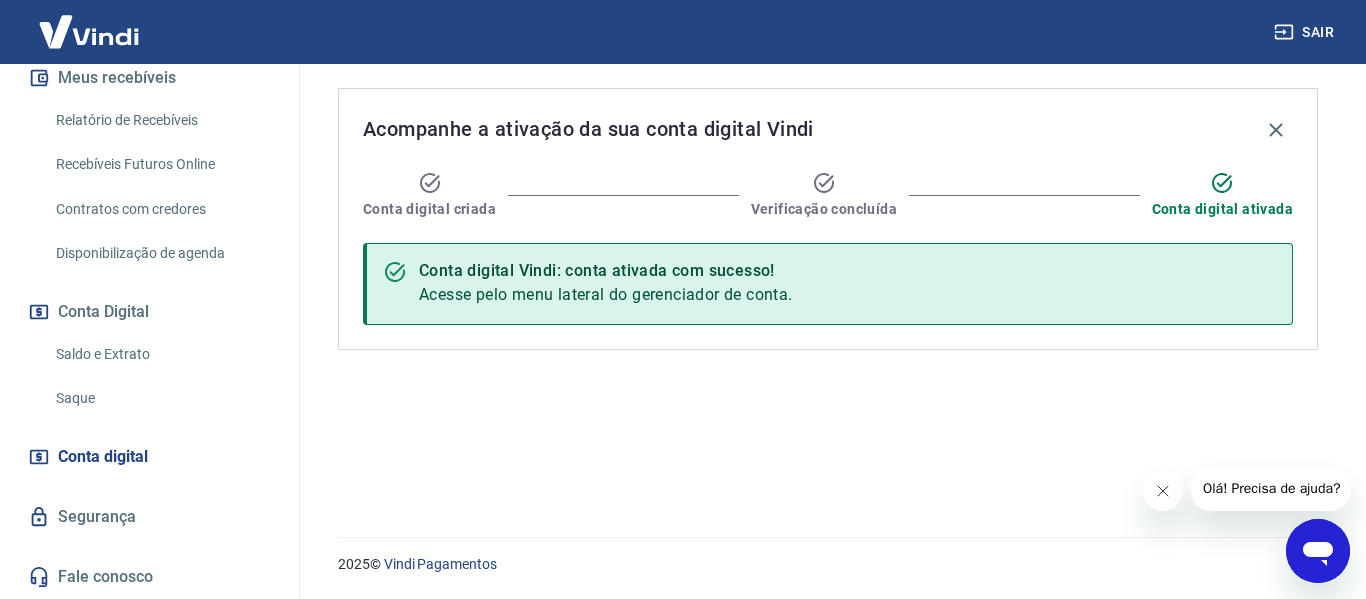 click on "Saldo e Extrato" at bounding box center [161, 354] 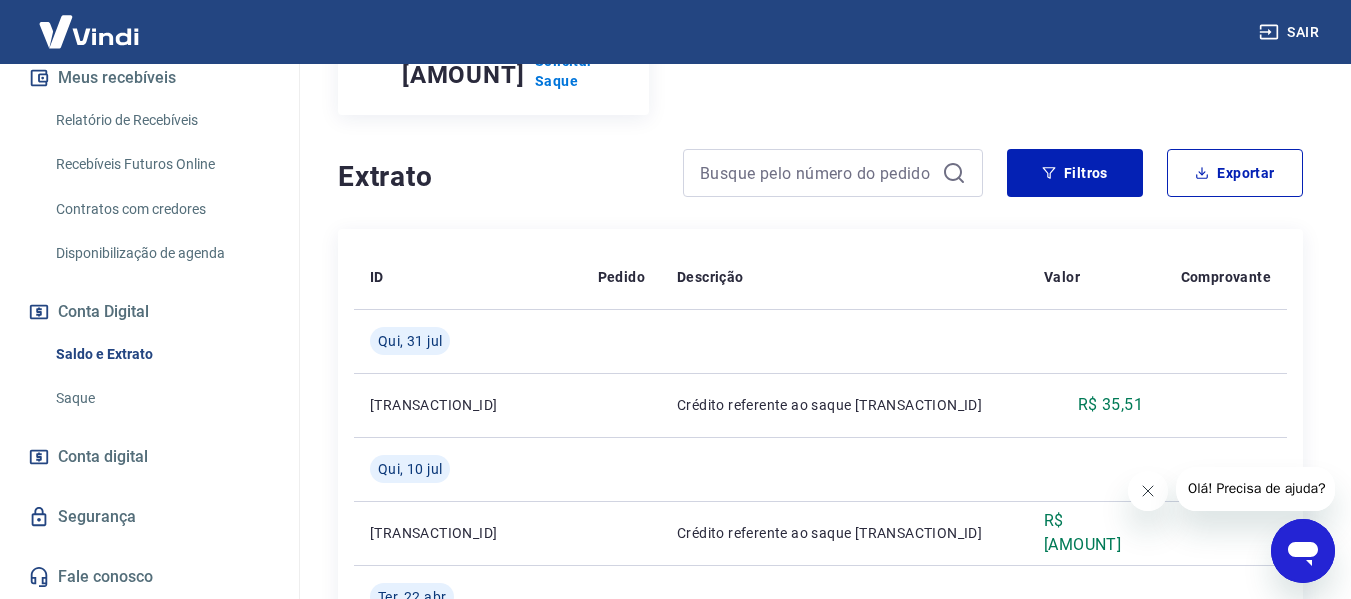 scroll, scrollTop: 442, scrollLeft: 0, axis: vertical 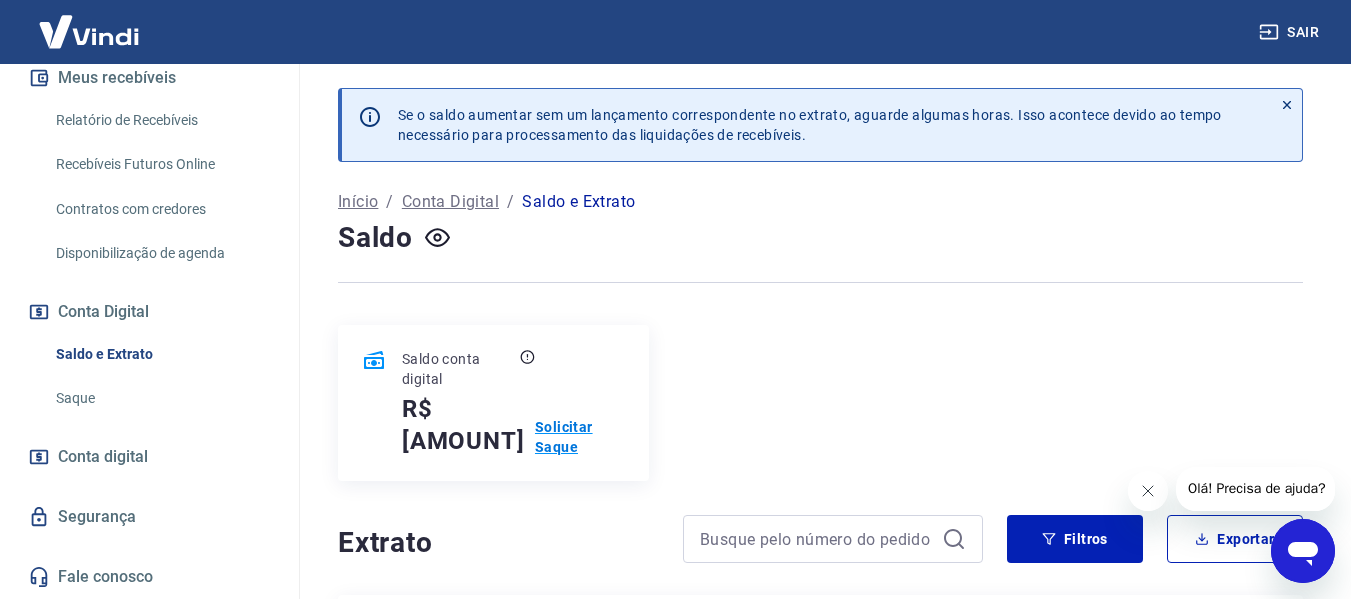 click on "Solicitar Saque" at bounding box center (580, 437) 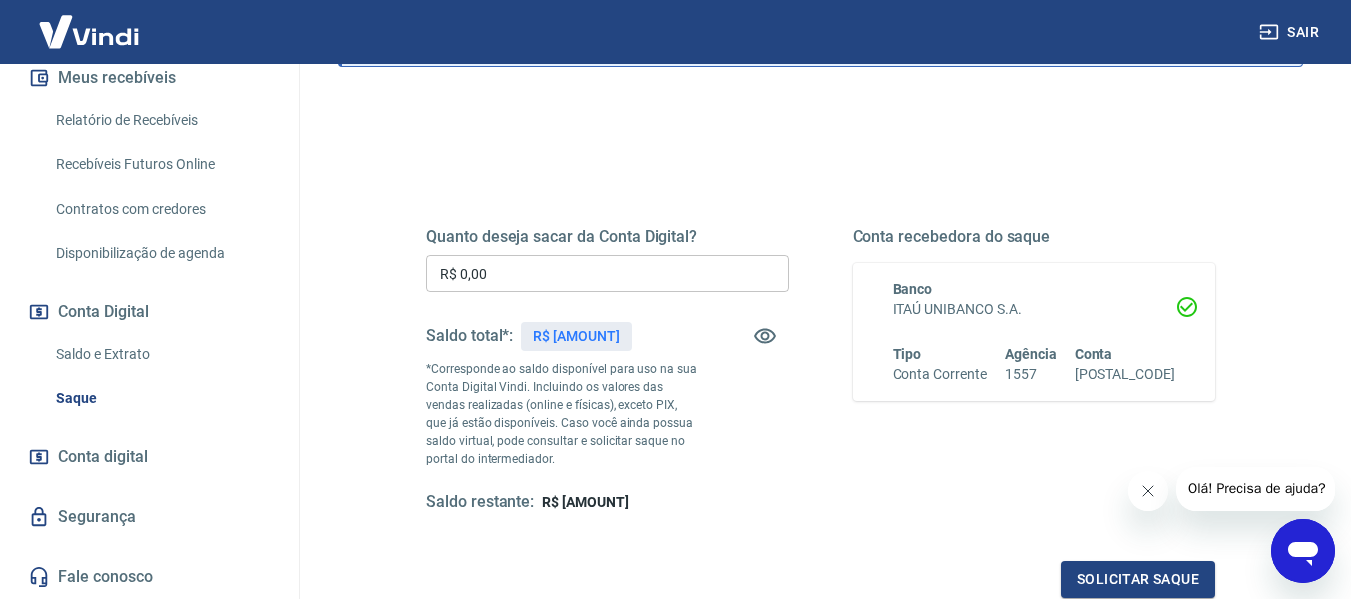 scroll, scrollTop: 213, scrollLeft: 0, axis: vertical 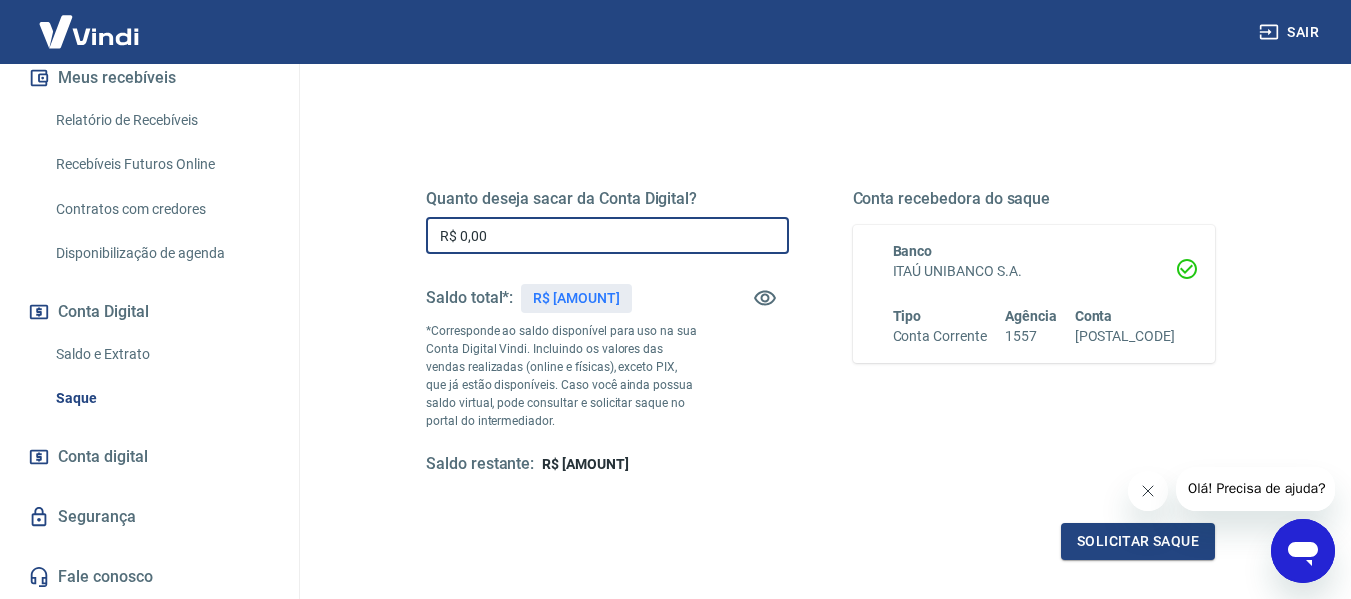 click on "R$ 0,00" at bounding box center [607, 235] 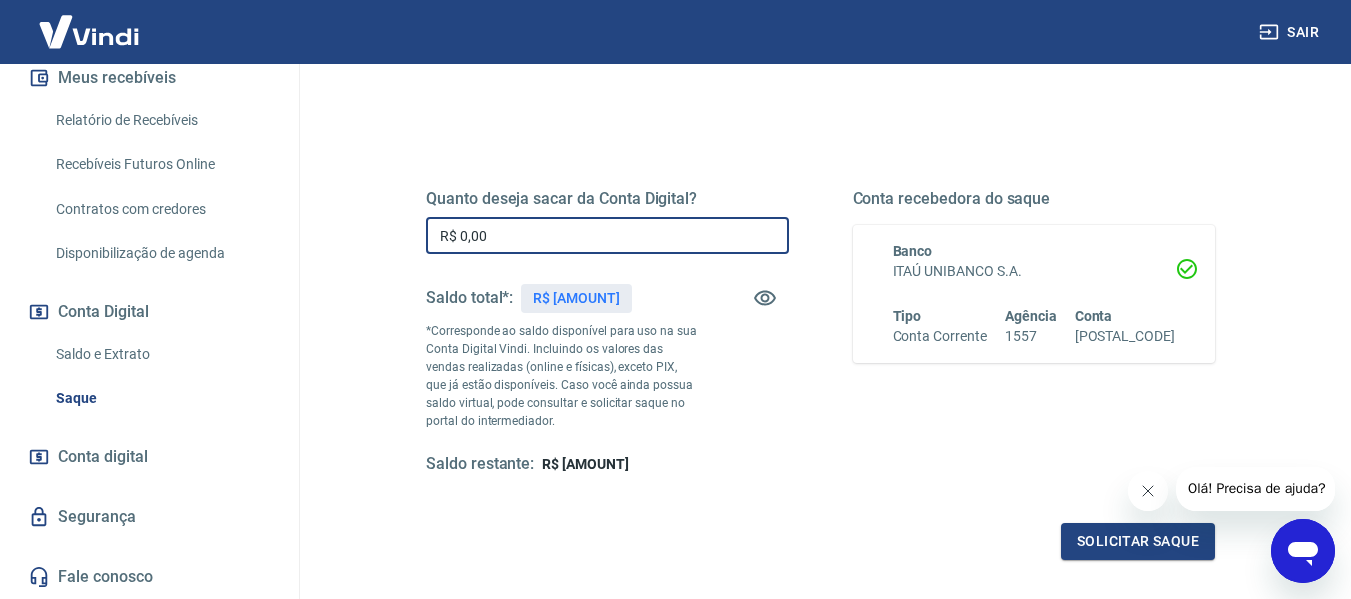 drag, startPoint x: 496, startPoint y: 236, endPoint x: 435, endPoint y: 236, distance: 61 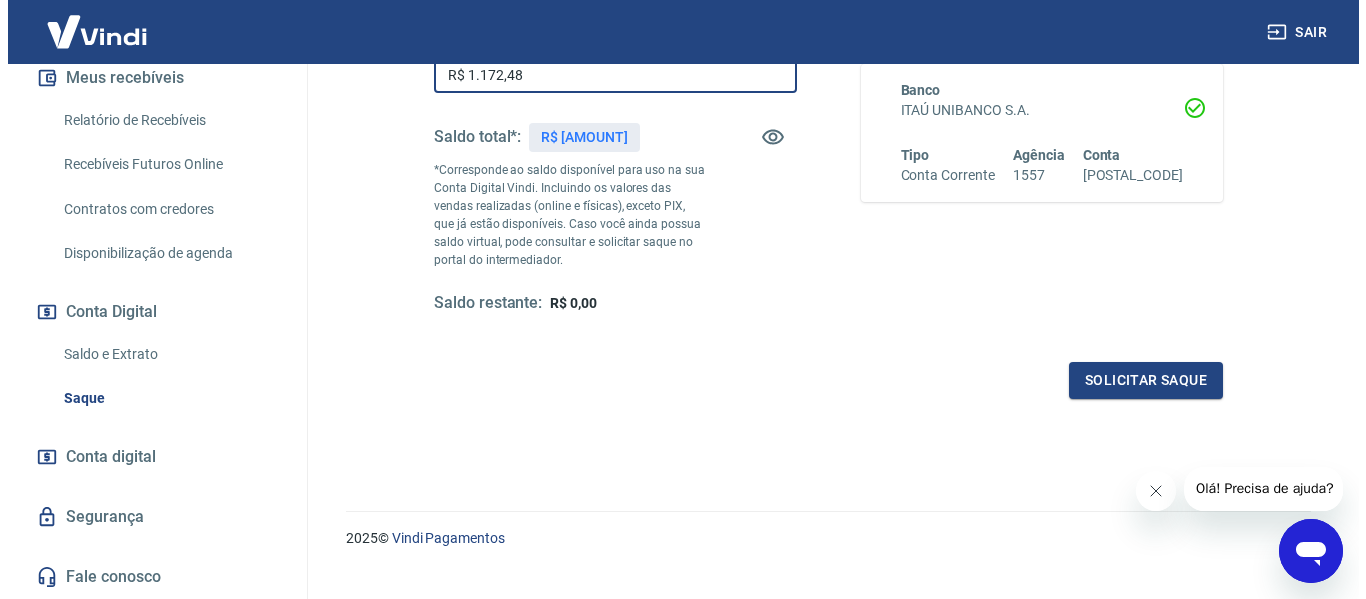 scroll, scrollTop: 408, scrollLeft: 0, axis: vertical 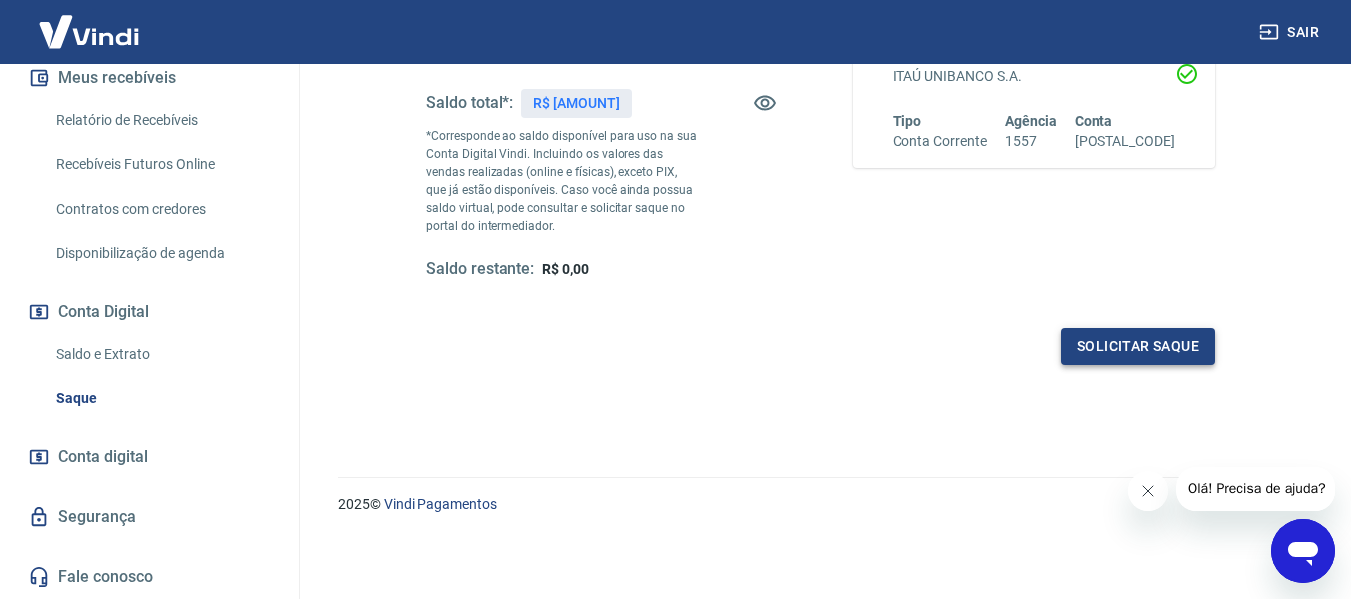 type on "R$ 1.172,48" 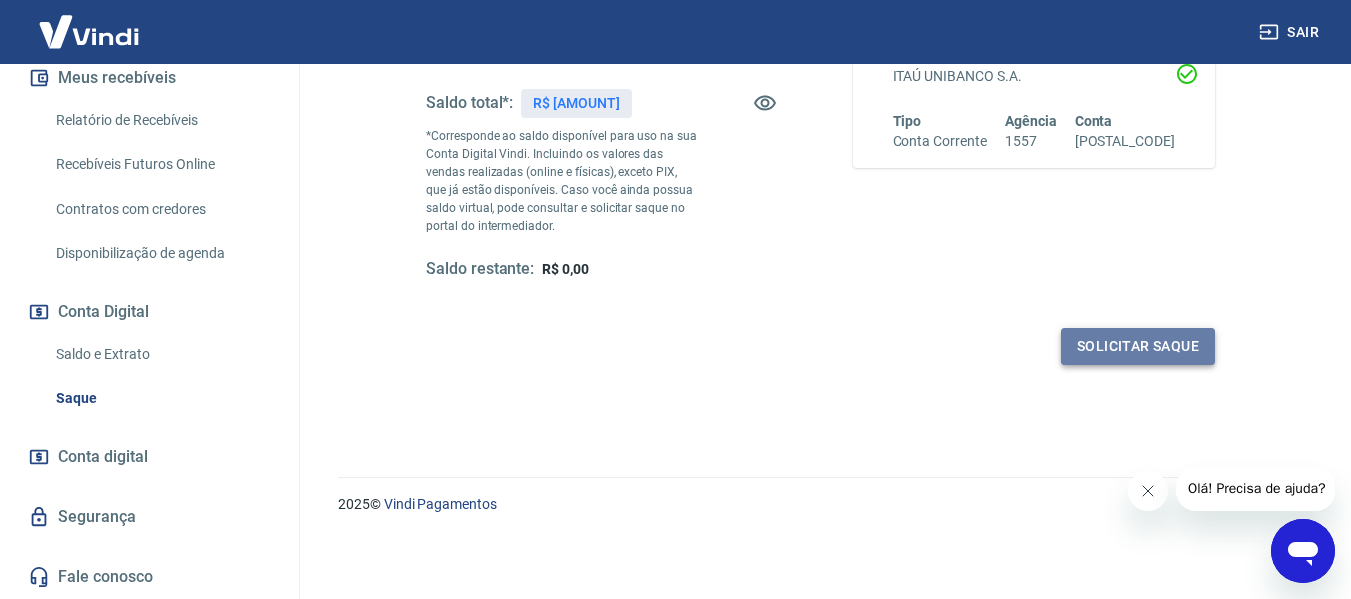 click on "Solicitar saque" at bounding box center [1138, 346] 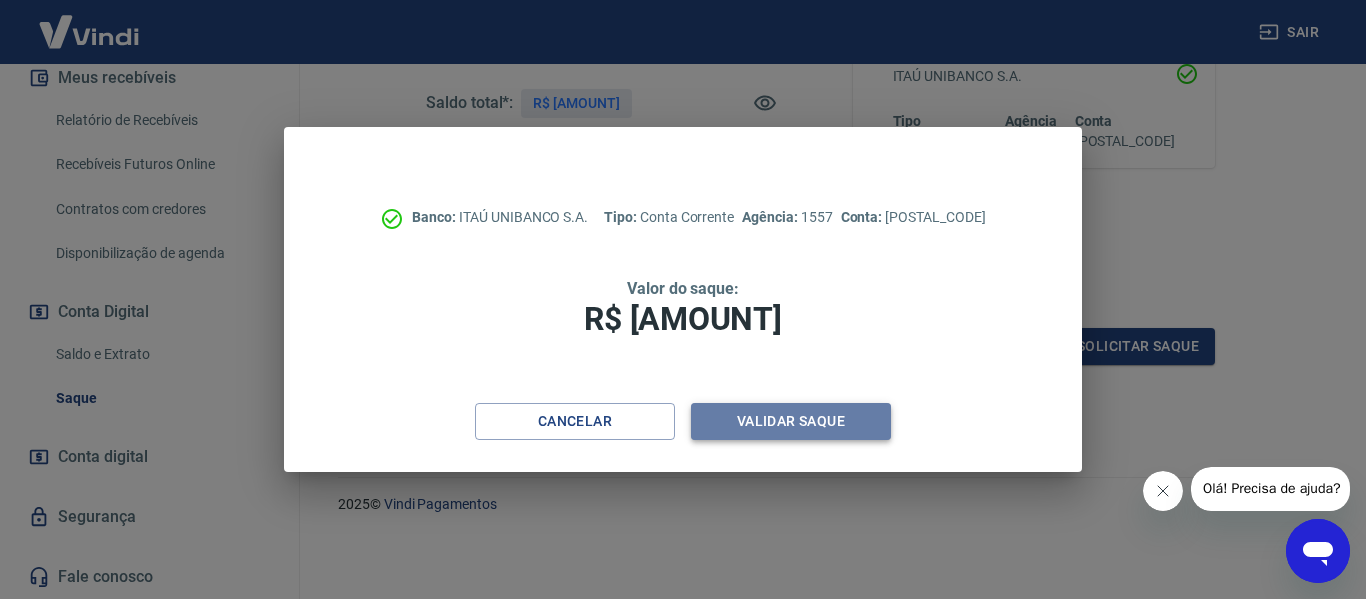 click on "Validar saque" at bounding box center [791, 421] 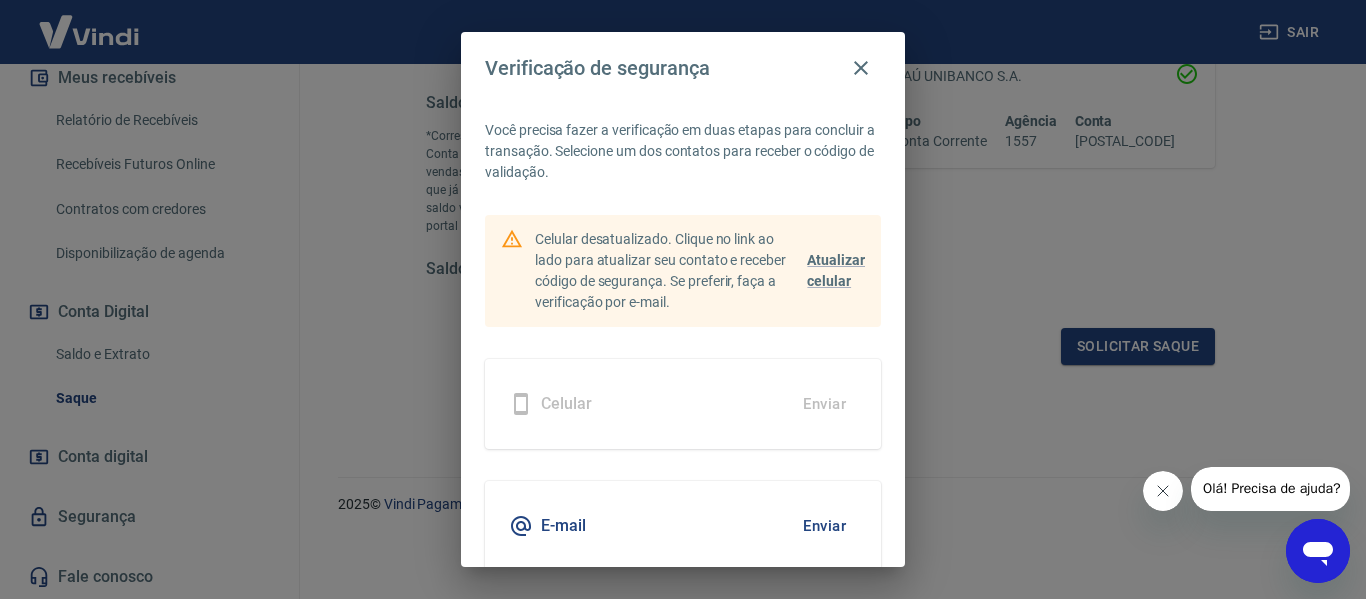 scroll, scrollTop: 0, scrollLeft: 0, axis: both 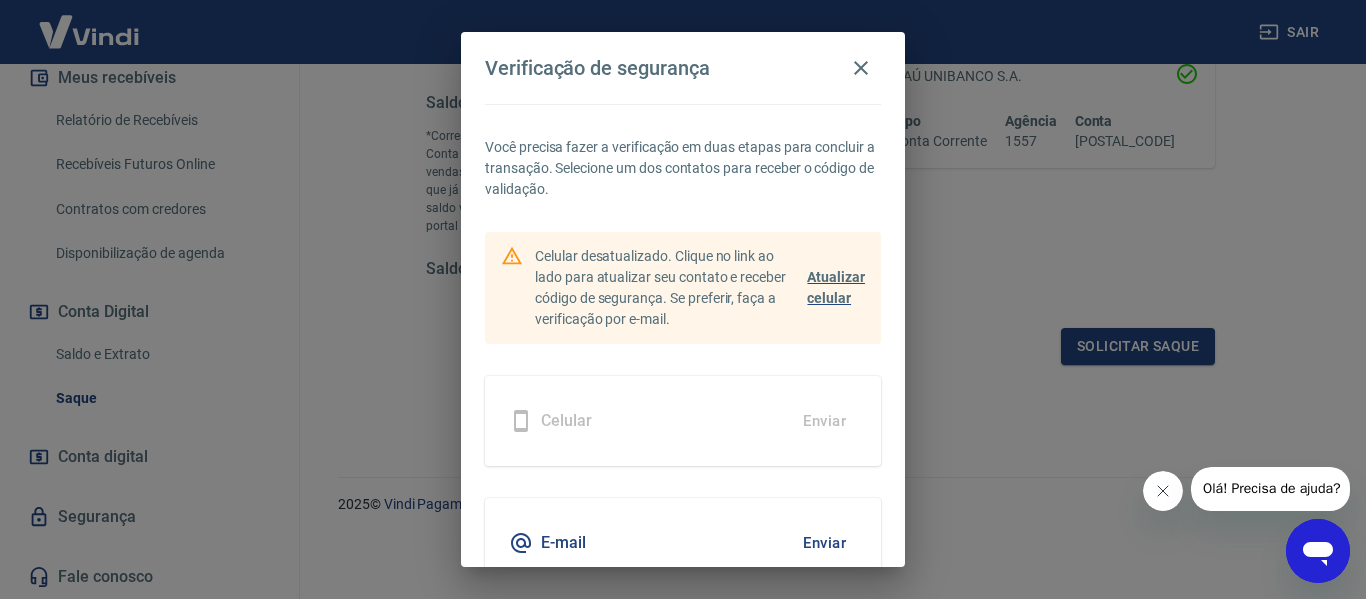 click on "Atualizar celular" at bounding box center (836, 287) 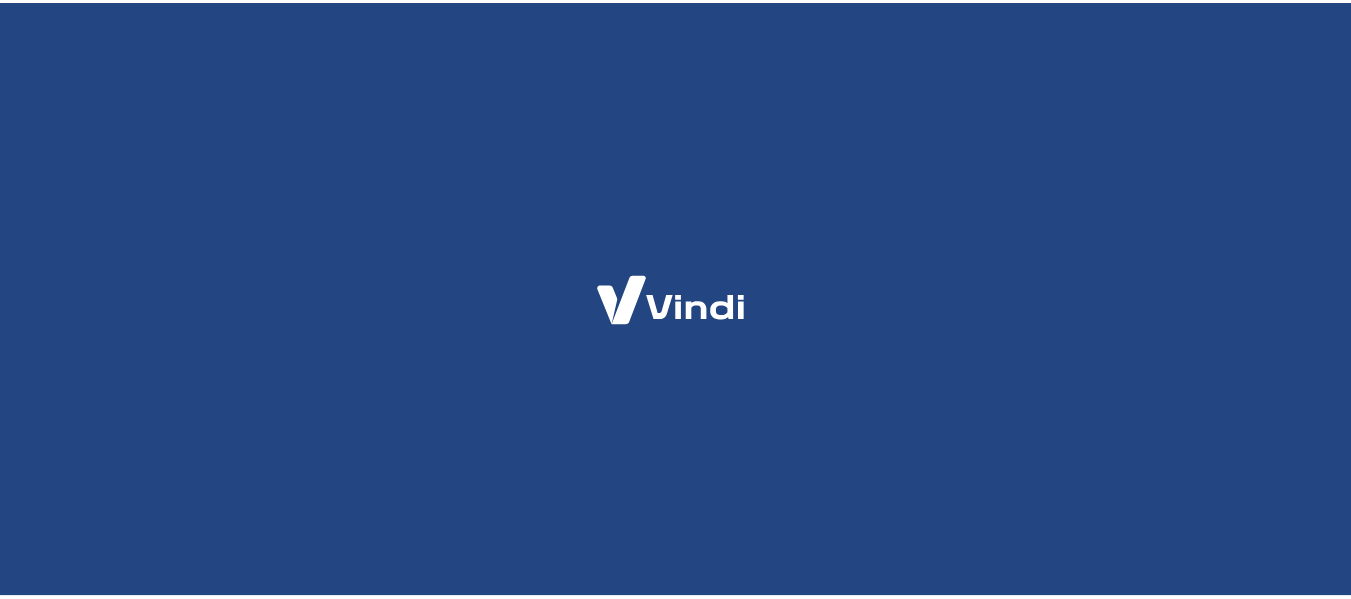 scroll, scrollTop: 0, scrollLeft: 0, axis: both 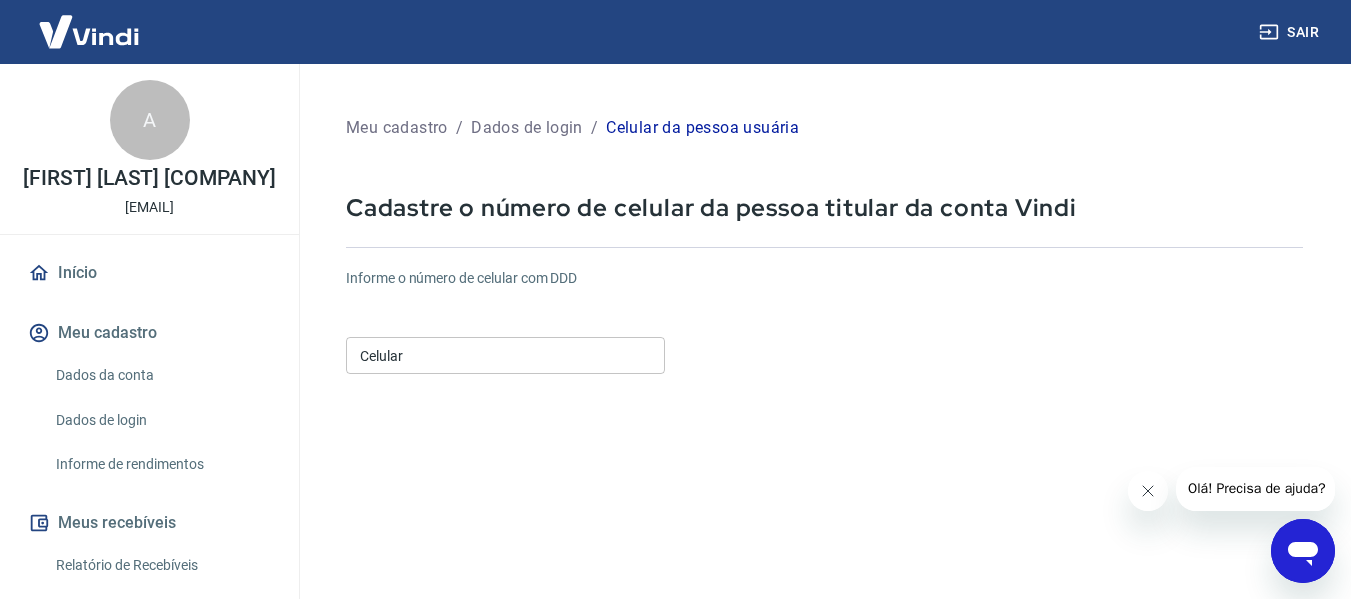 click on "Celular" at bounding box center (505, 355) 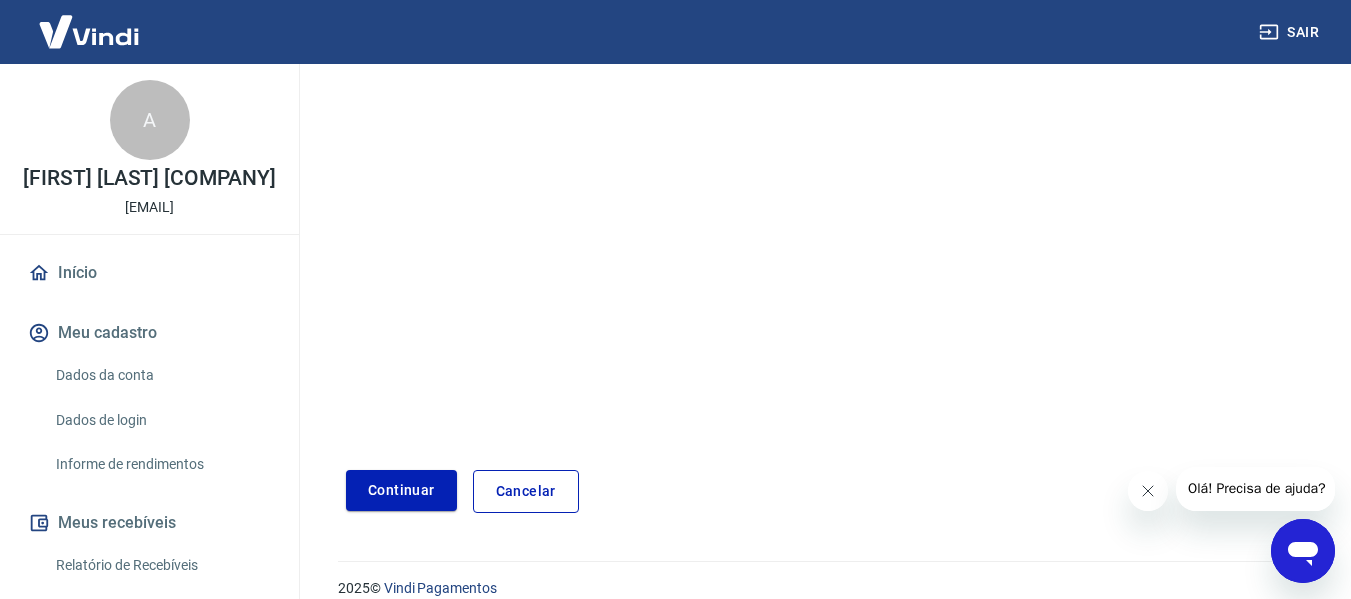 scroll, scrollTop: 348, scrollLeft: 0, axis: vertical 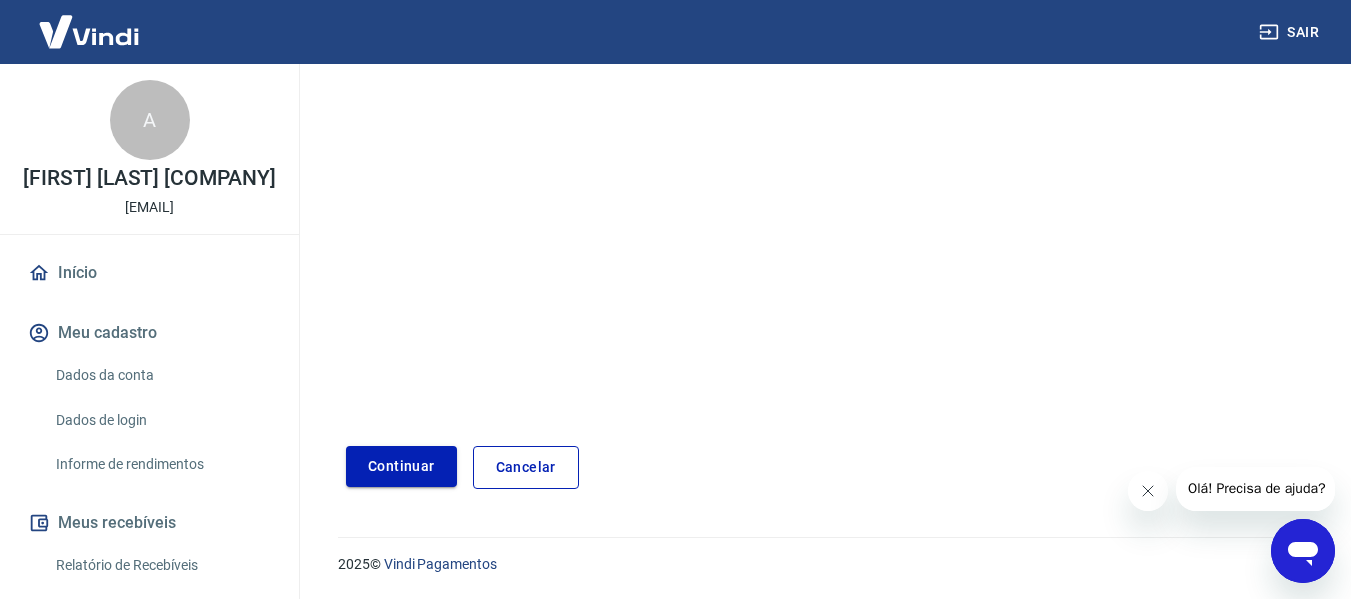 type on "(92) 98116-2500" 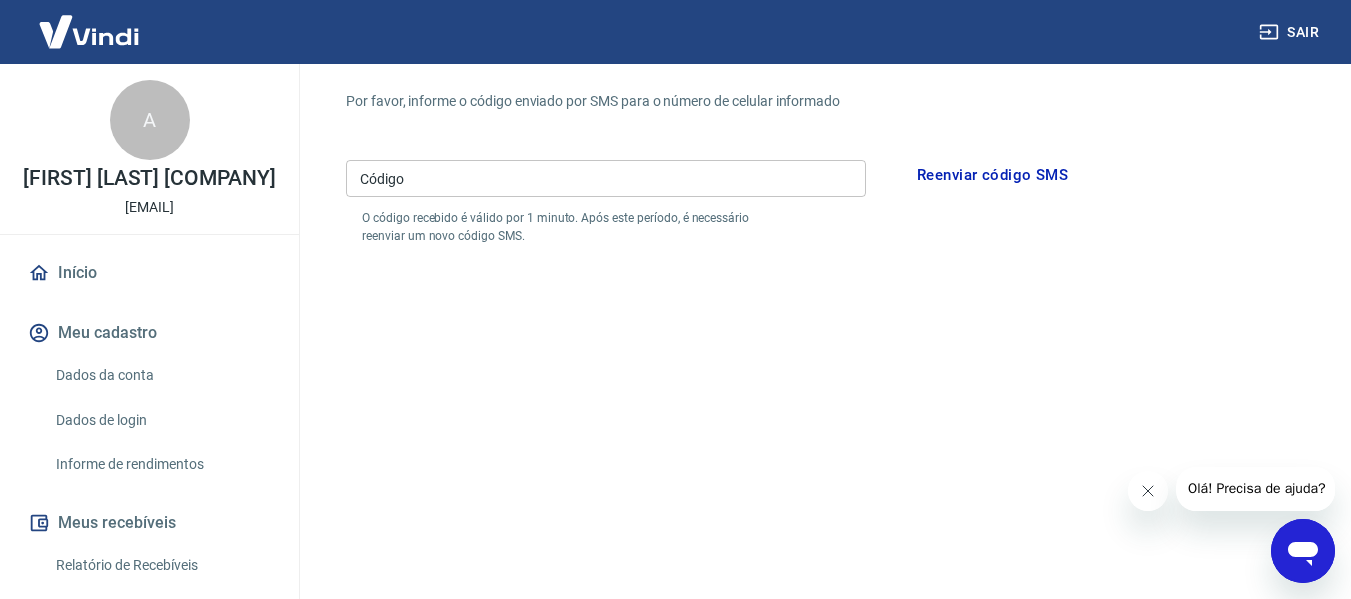 scroll, scrollTop: 168, scrollLeft: 0, axis: vertical 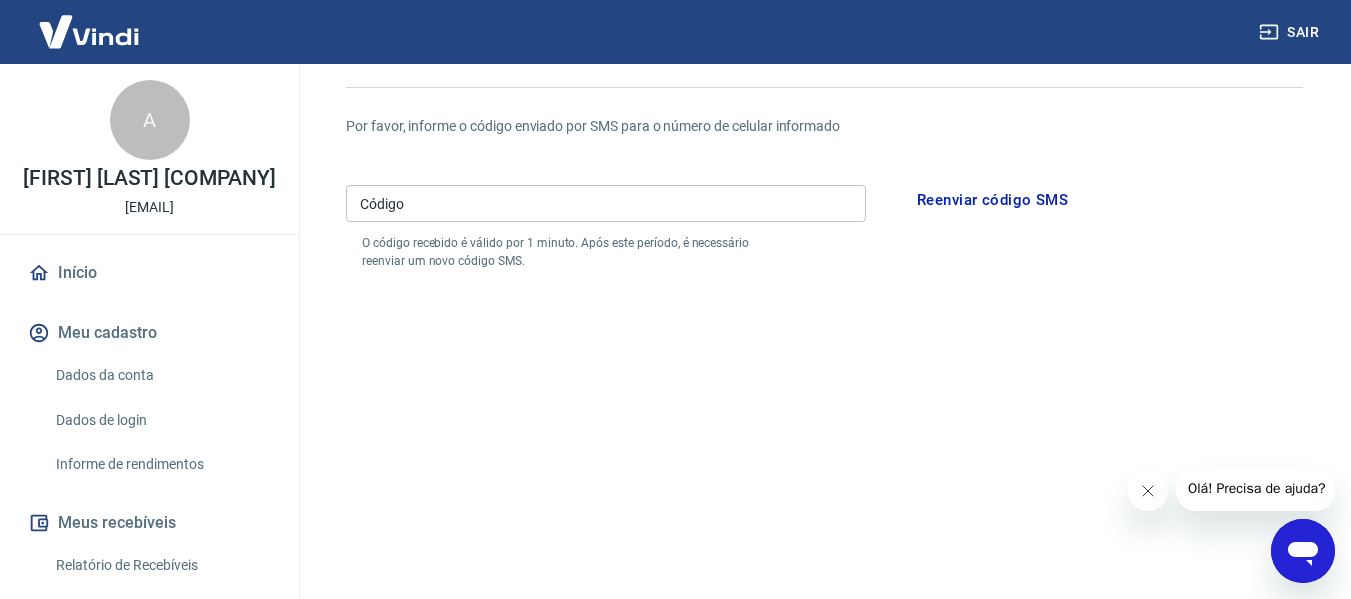 click on "Código" at bounding box center (606, 203) 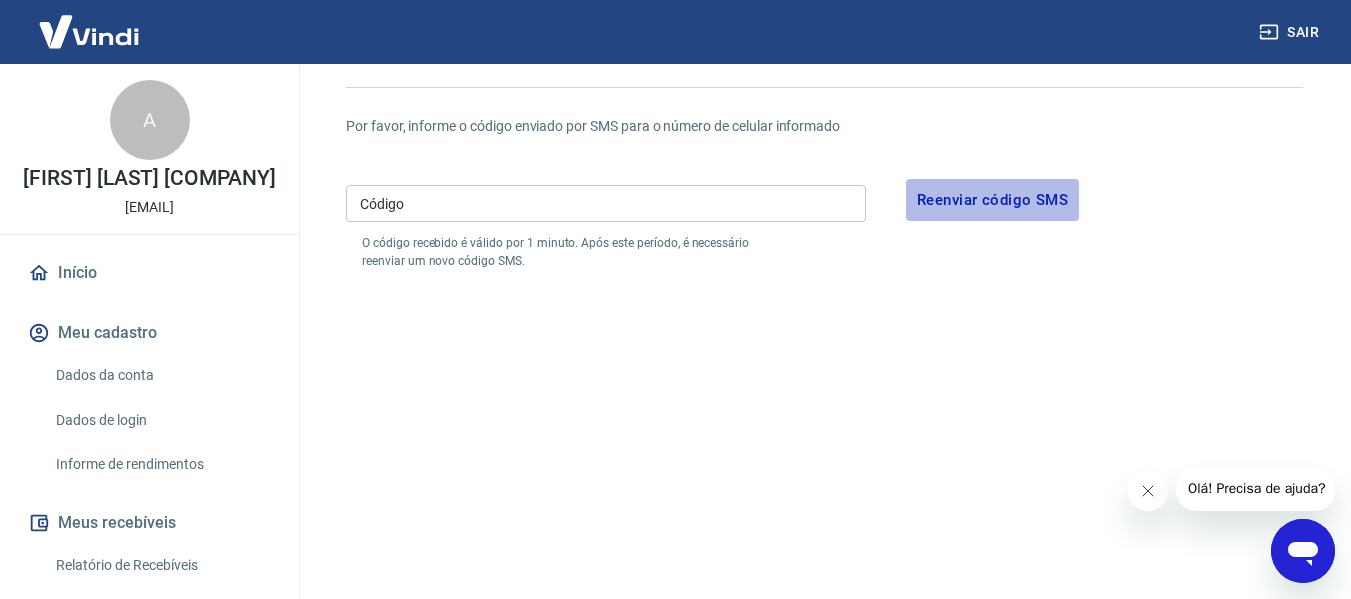 click on "Reenviar código SMS" at bounding box center (992, 200) 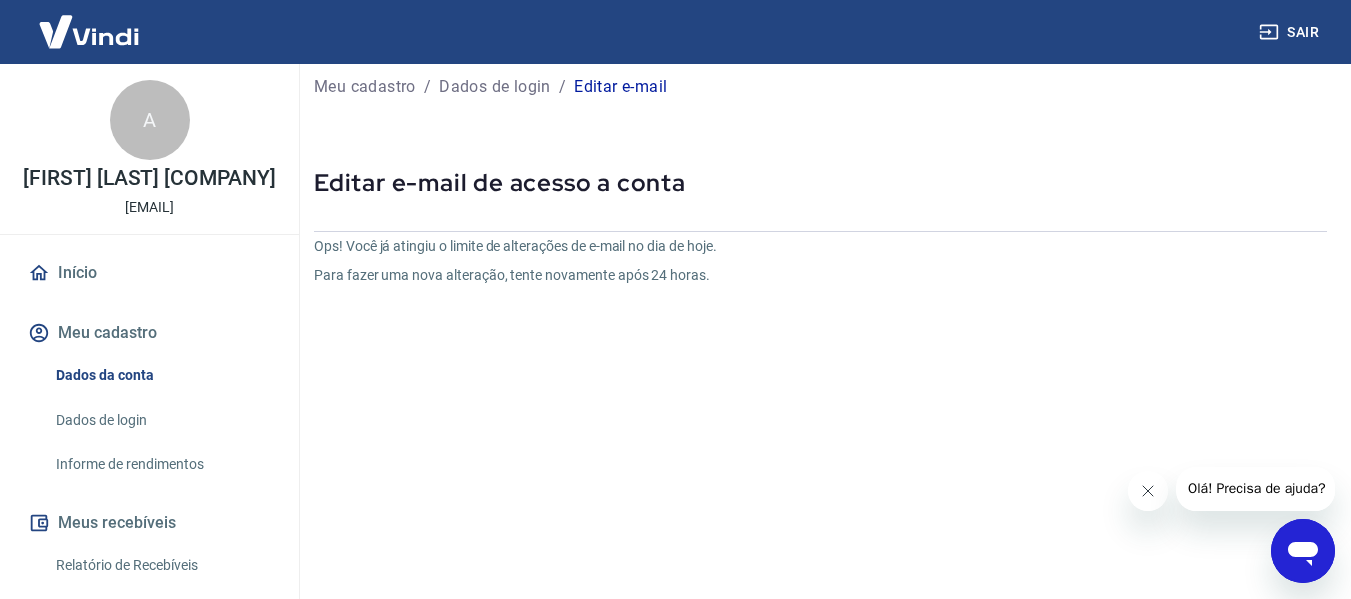 scroll, scrollTop: 0, scrollLeft: 0, axis: both 